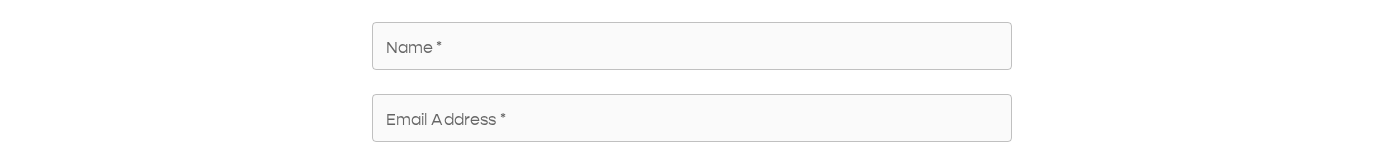 scroll, scrollTop: 253, scrollLeft: 0, axis: vertical 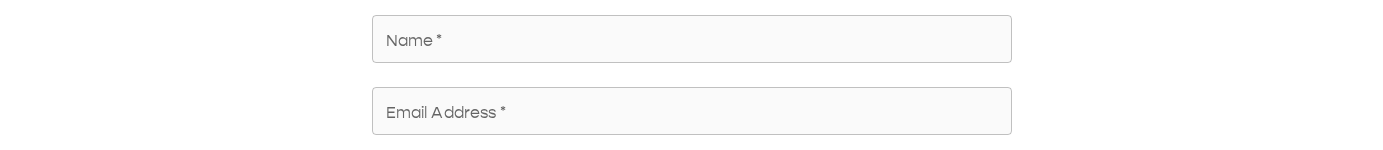 click on "Name   *" at bounding box center (692, 39) 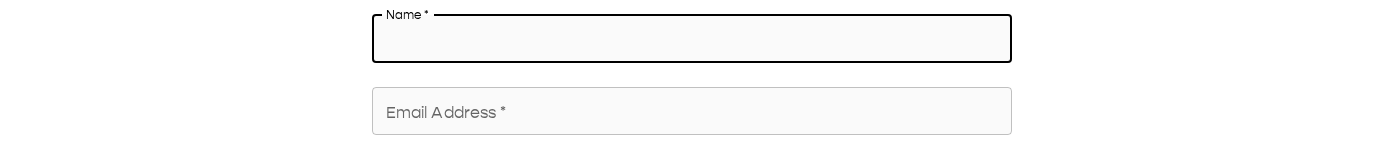 click on "Name   *" at bounding box center (692, 39) 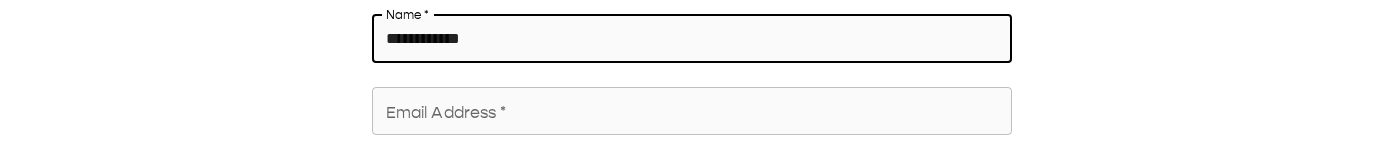 type on "**********" 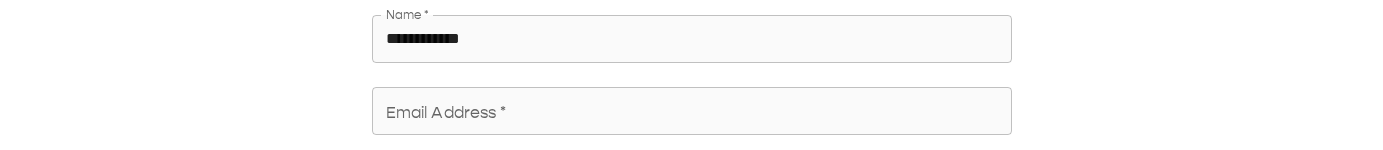 click on "Email Address   * Email Address   *" at bounding box center [684, 107] 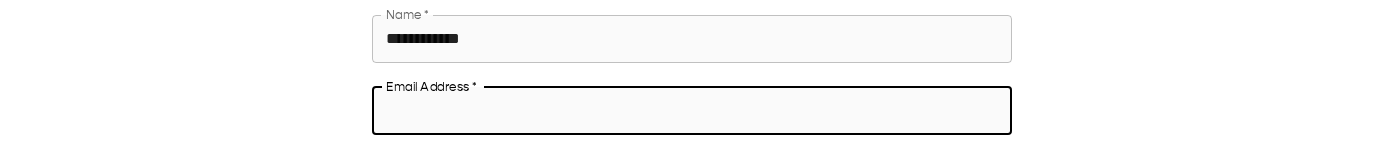 click on "Email Address   *" at bounding box center [692, 111] 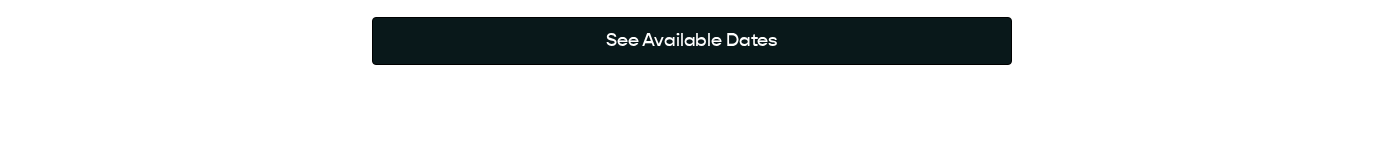 click on "See Available Dates" at bounding box center [692, 41] 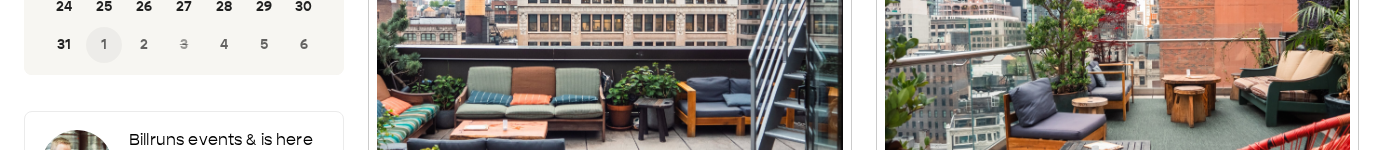 click on "1" at bounding box center (104, 45) 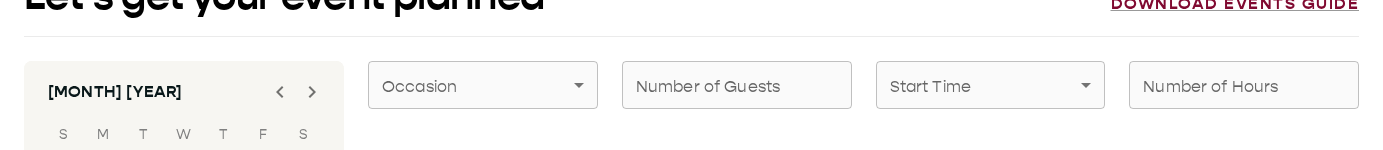 scroll, scrollTop: 0, scrollLeft: 0, axis: both 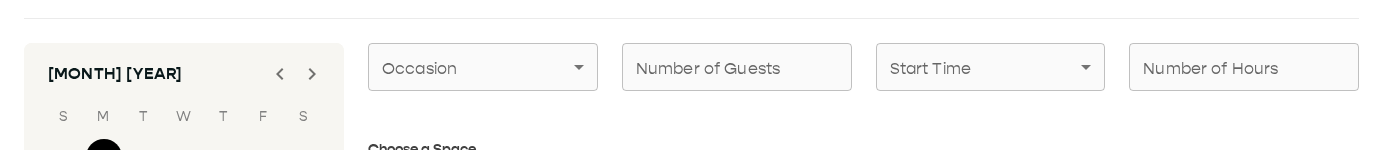click on "Let’s get your event planned Download events guide September [YEAR] S M T W T F S 31 1 2 3 4 5 6 7 8 9 10 11 12 13 14 15 16 17 18 19 20 21 22 23 24 25 26 27 28 29 30 1 2 3 4 5 6 7 8 9 10 11 [FIRST] runs events & is here to help Send an Email Occasion ​ Occasion Number of Guests Number of Guests Start Time ​ Start Time Number of Hours Number of Hours Choose a Space South Terrace Up to 20 people · $1,000 minimum Excellent views of downtown, comfortable seating, and open air await if you take over our south terrace for your event. Quoted minimum is for a 2 hour event; additional hours will require an additional $250 in minimum spend each. North Terrace Up to 40 people · $2,000 minimum Excellent views of midtown, comfortable seating, and open air await if you take over our north terrace for your event. Quoted minimum is for a 2 hour event; additional hours will require an additional $500 in minimum spend each. Indoor Up to 60 people · $3,000 minimum Full Buyout Up to 120 people · $6,500 minimum Small" at bounding box center (691, 1359) 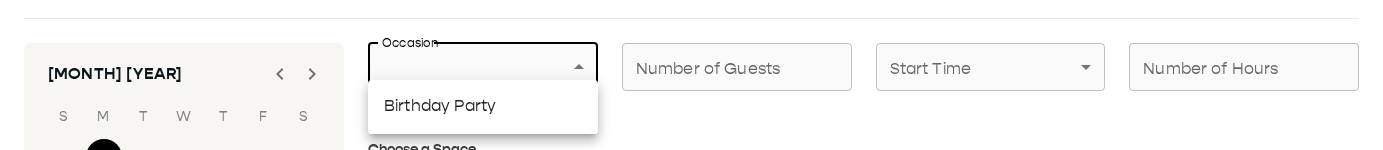 click at bounding box center [691, 75] 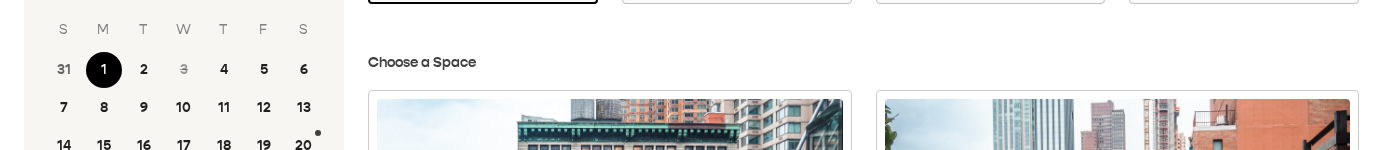 scroll, scrollTop: 78, scrollLeft: 0, axis: vertical 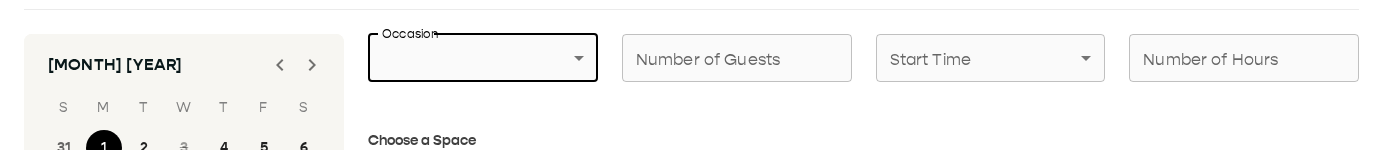 click on "Number of Guests" at bounding box center [737, 58] 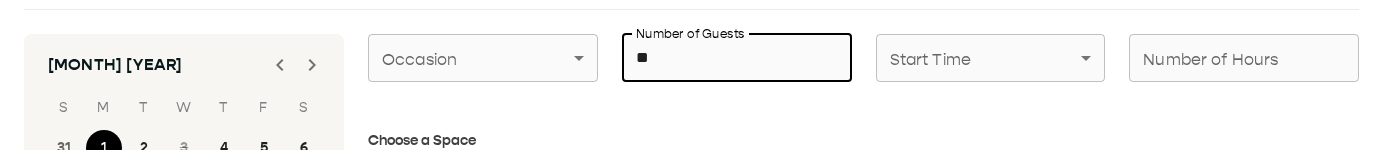 type on "**" 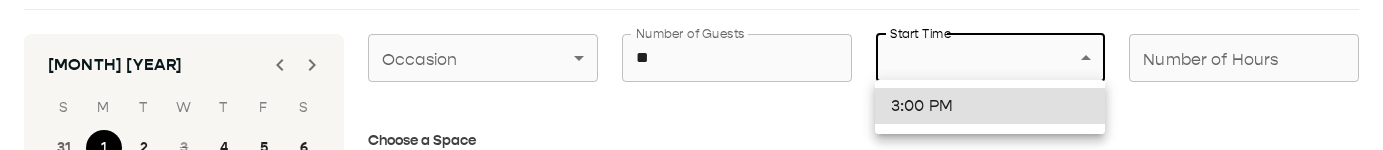 scroll, scrollTop: 69, scrollLeft: 0, axis: vertical 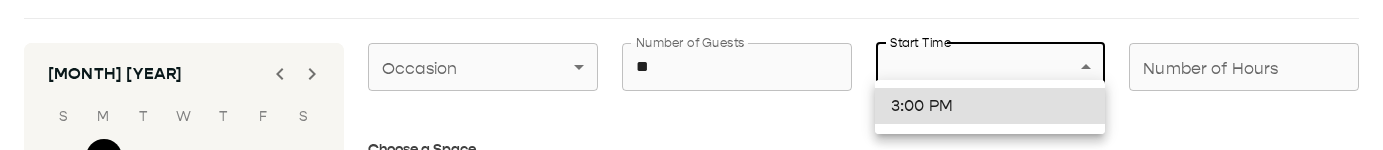 click on "Let’s get your event planned Download events guide September 2025 S M T W T F S 31 1 2 3 4 5 6 7 8 9 10 11 12 13 14 15 16 17 18 19 20 21 22 23 24 25 26 27 28 29 30 1 2 3 4 5 6 7 8 9 10 11 Bill  runs events & is here to help Send an Email Occasion ​ Occasion Number of Guests ** Number of Guests Start Time ​ Start Time Number of Hours Number of Hours Choose a Space South Terrace Up to 20 people · $1,000 minimum Excellent views of downtown, comfortable seating, and open air await if you take over our south terrace for your event. Quoted minimum is for a 2 hour event; additional hours will require an additional $250 in minimum spend each. North Terrace Up to 40 people ·  $2,000 minimum Excellent views of midtown, comfortable seating, and open air await if you take over our north terrace for your event. Quoted minimum is for a 2 hour event; additional hours will require an additional $500 in minimum spend each. Indoor Up to 60 people ·  $3,000 minimum Full Buyout Up to 120 people ·  $6,500 minimum *" at bounding box center [691, 1359] 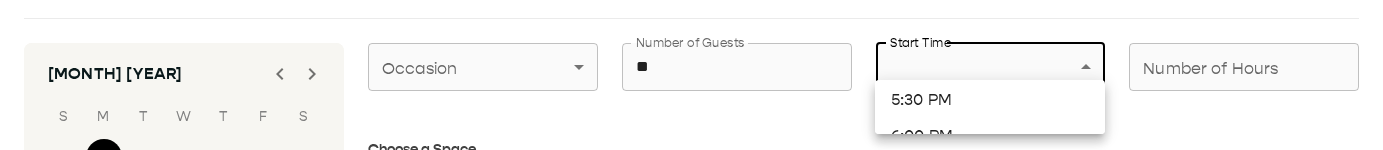scroll, scrollTop: 186, scrollLeft: 0, axis: vertical 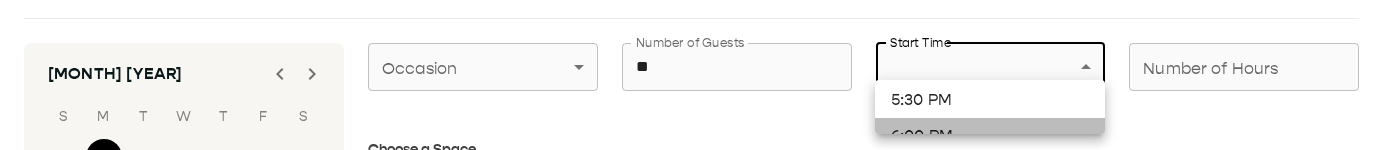 click on "6:00 PM" at bounding box center [990, 136] 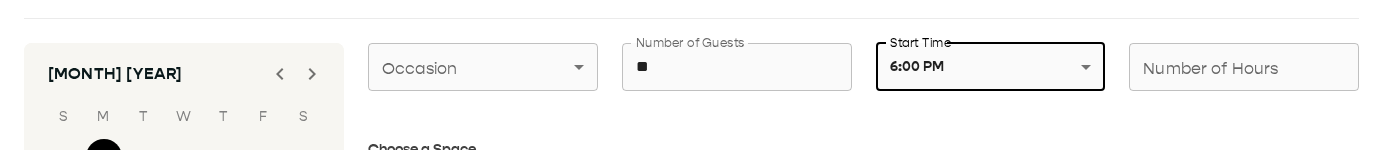 click on "Number of Hours" at bounding box center (1244, 67) 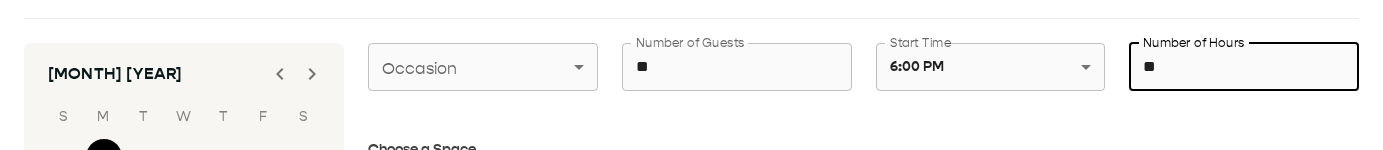 type on "*" 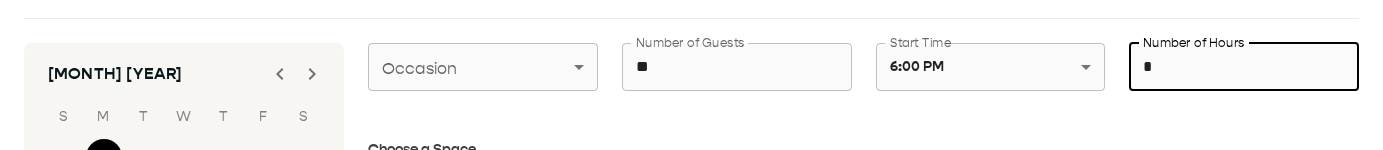 type on "*" 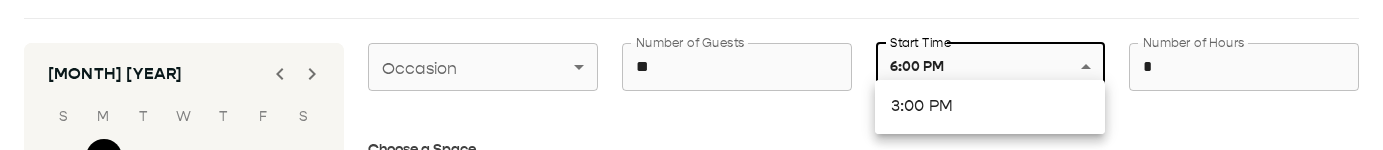 scroll, scrollTop: 215, scrollLeft: 0, axis: vertical 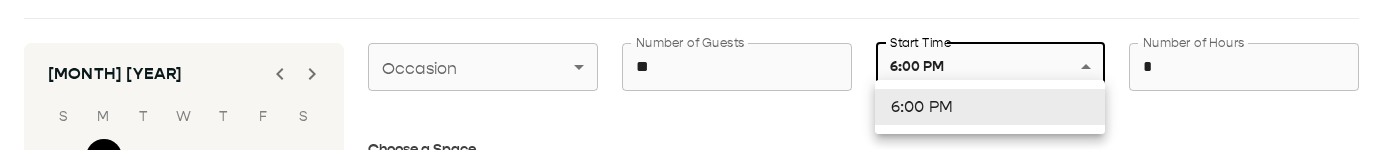 click at bounding box center [691, 75] 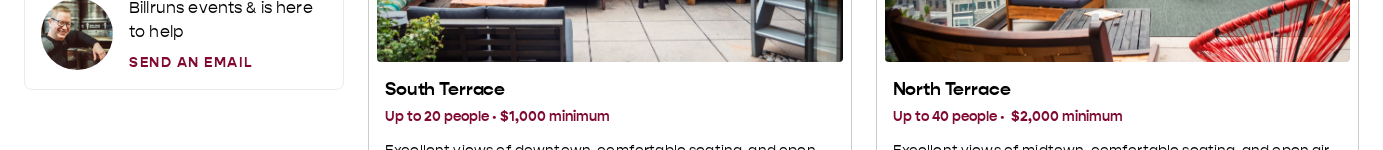 scroll, scrollTop: 0, scrollLeft: 0, axis: both 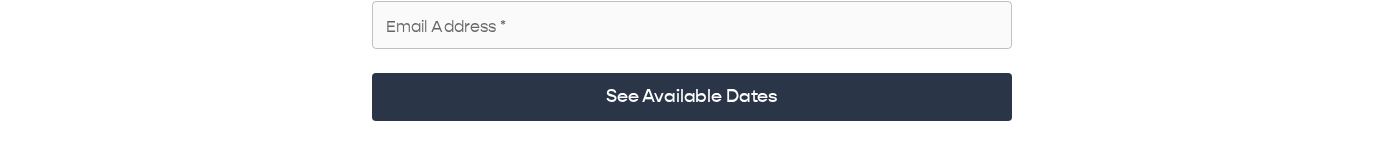 click on "Email Address   *" at bounding box center [692, 25] 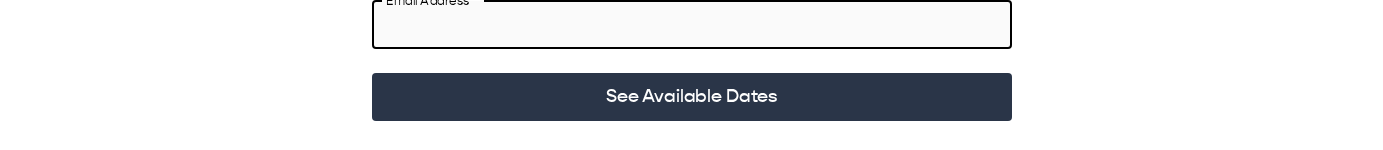 type on "**********" 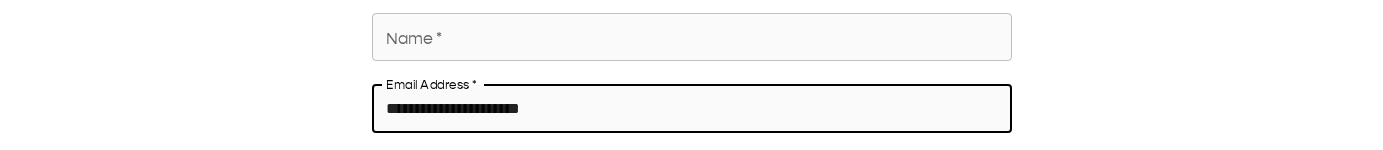 scroll, scrollTop: 240, scrollLeft: 0, axis: vertical 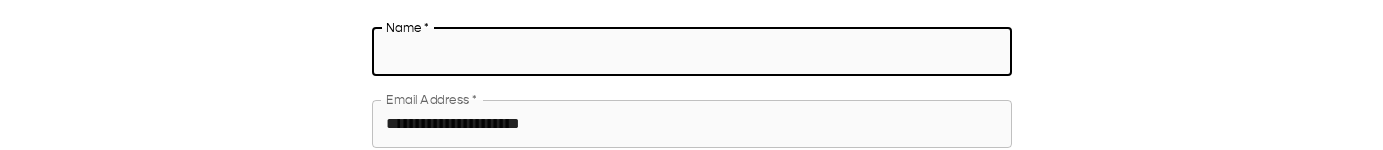 click on "Name   *" at bounding box center (692, 52) 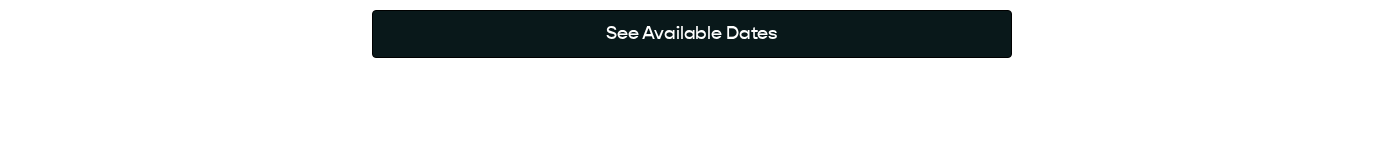 type on "**********" 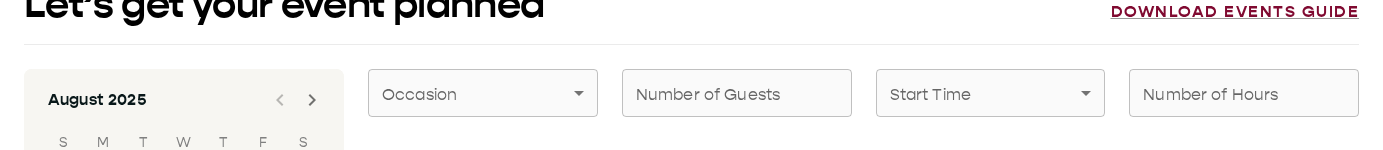 scroll, scrollTop: 0, scrollLeft: 0, axis: both 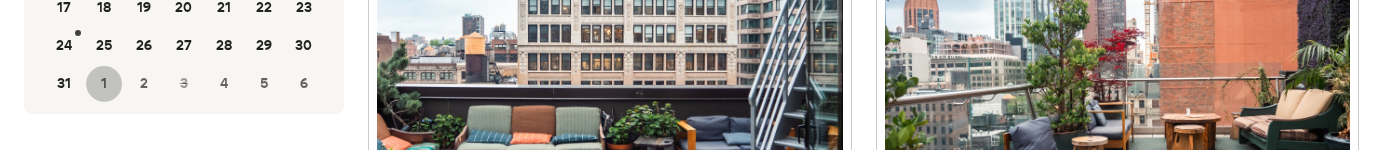 click on "1" at bounding box center (104, 84) 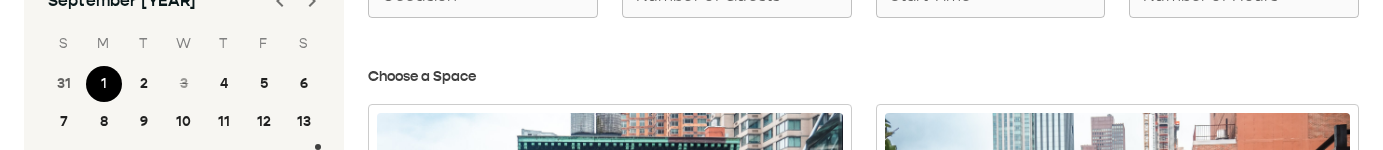 scroll, scrollTop: 56, scrollLeft: 0, axis: vertical 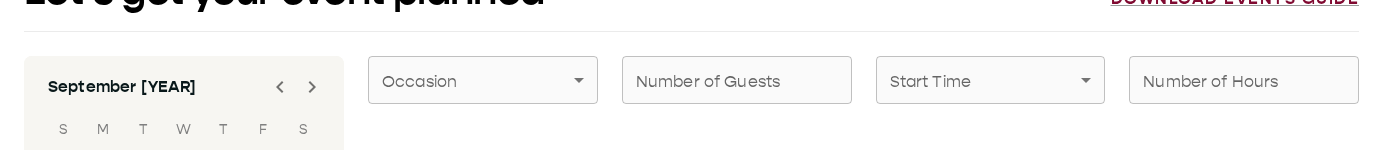 click on "Let’s get your event planned Download events guide September [YEAR] S M T W T F S 31 1 2 3 4 5 6 7 8 9 10 11 12 13 14 15 16 17 18 19 20 21 22 23 24 25 26 27 28 29 30 1 2 3 4 5 6 7 8 9 10 11 [FIRST] runs events & is here to help Send an Email Occasion ​ Occasion Number of Guests Number of Guests Start Time ​ Start Time Number of Hours Number of Hours Choose a Space South Terrace Up to 20 people · $1,000 minimum Excellent views of downtown, comfortable seating, and open air await if you take over our south terrace for your event. Quoted minimum is for a 2 hour event; additional hours will require an additional $250 in minimum spend each. North Terrace Up to 40 people · $2,000 minimum Excellent views of midtown, comfortable seating, and open air await if you take over our north terrace for your event. Quoted minimum is for a 2 hour event; additional hours will require an additional $500 in minimum spend each. Indoor Up to 60 people · $3,000 minimum Full Buyout Up to 120 people · $6,500 minimum Small" at bounding box center [691, 1372] 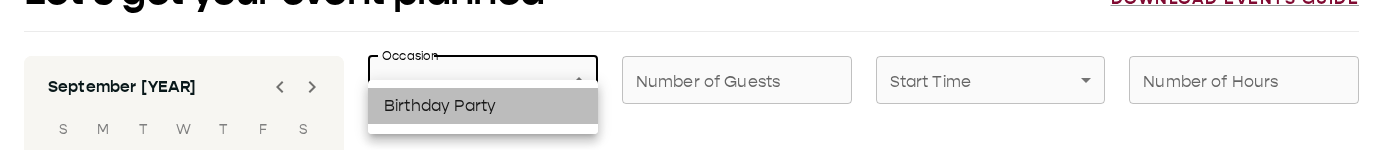 click on "Birthday Party" at bounding box center (483, 106) 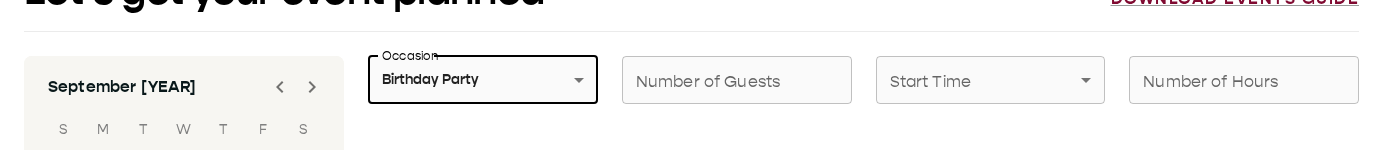 click on "**********" at bounding box center (691, 1372) 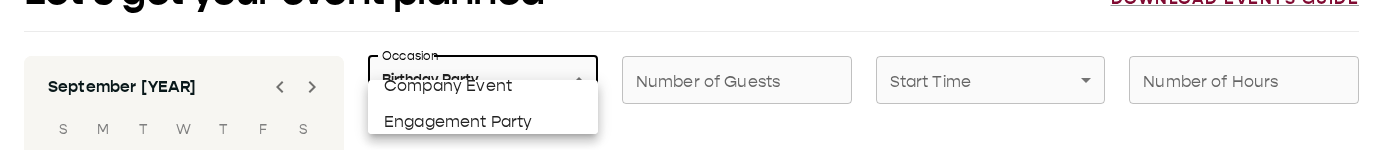 scroll, scrollTop: 95, scrollLeft: 0, axis: vertical 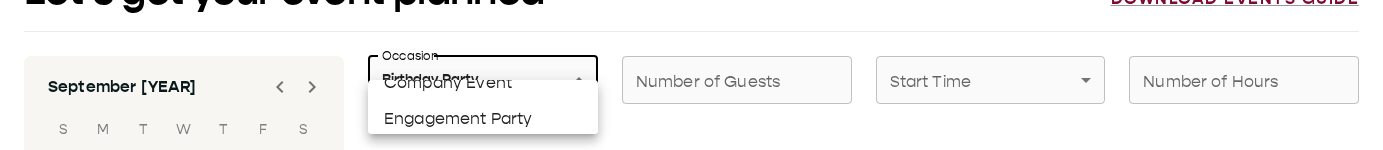 click on "Engagement Party" at bounding box center [483, 119] 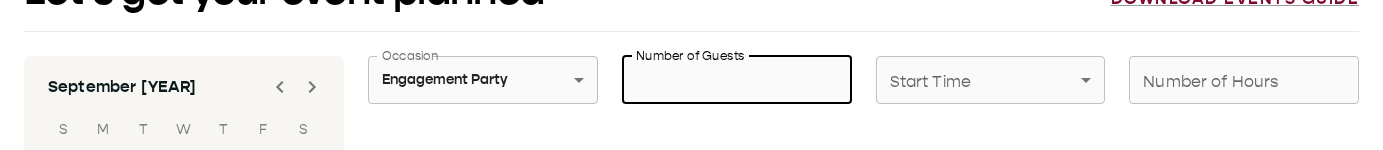 click on "Number of Guests" at bounding box center [737, 80] 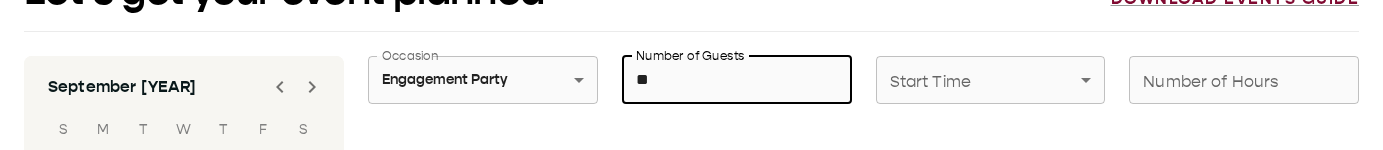 type on "**" 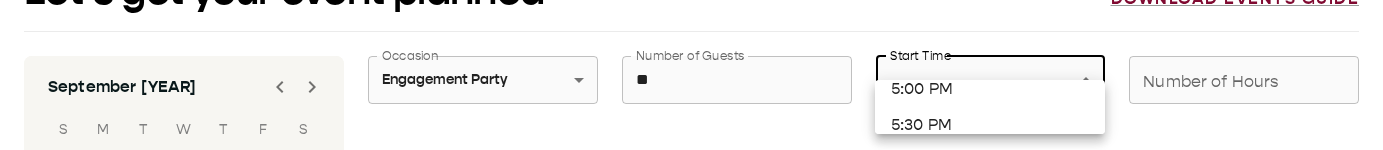 scroll, scrollTop: 159, scrollLeft: 0, axis: vertical 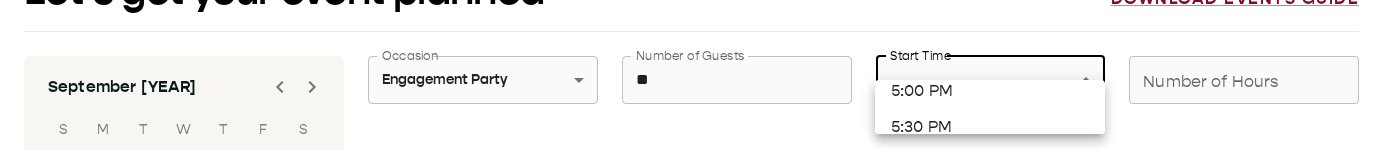 click on "5:00 PM" at bounding box center [990, 91] 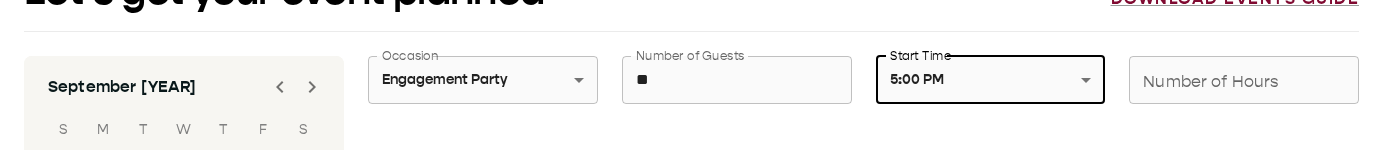 click on "Number of Hours" at bounding box center (1244, 80) 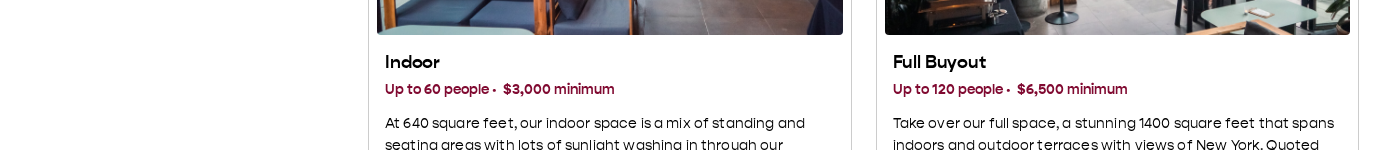 scroll, scrollTop: 1038, scrollLeft: 0, axis: vertical 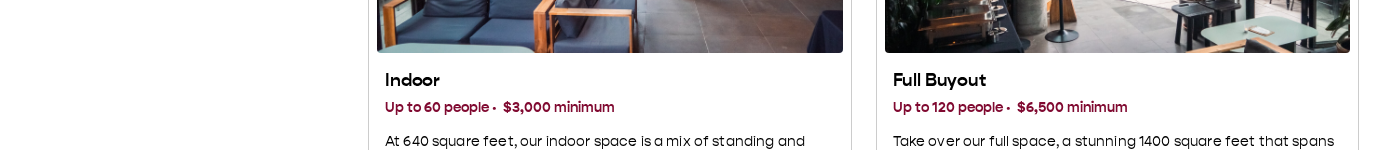 type on "*" 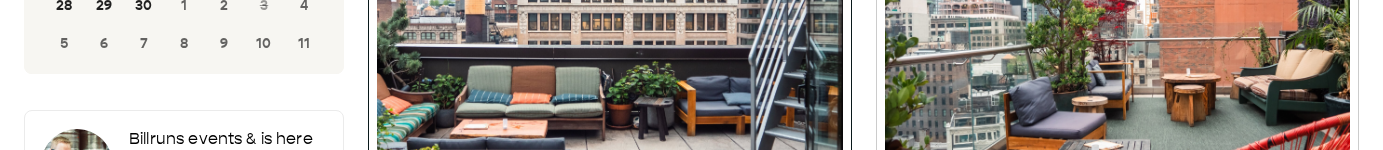 scroll, scrollTop: 389, scrollLeft: 0, axis: vertical 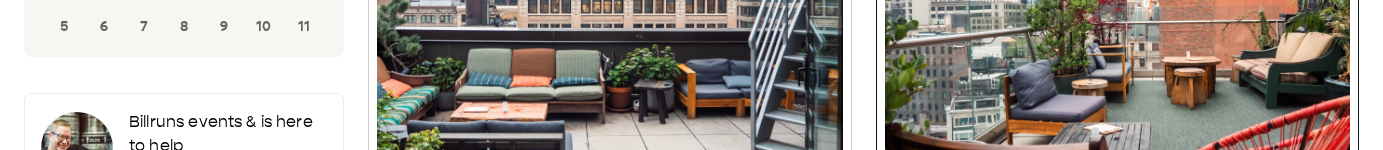 click at bounding box center (1118, 21) 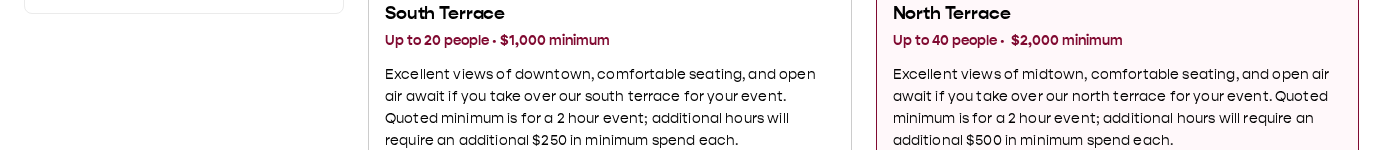 scroll, scrollTop: 608, scrollLeft: 0, axis: vertical 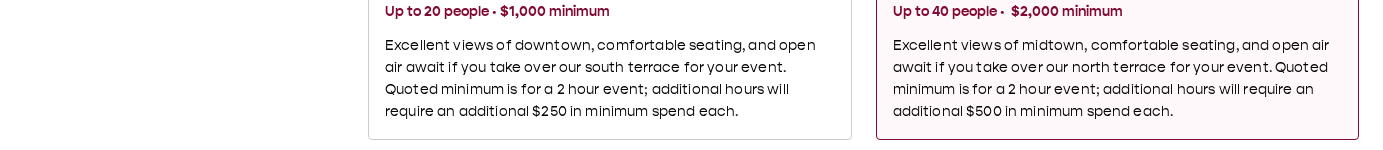 click on "Excellent views of midtown, comfortable seating, and open air await if you take over our north terrace for your event. Quoted minimum is for a 2 hour event; additional hours will require an additional $500 in minimum spend each." at bounding box center (1118, 79) 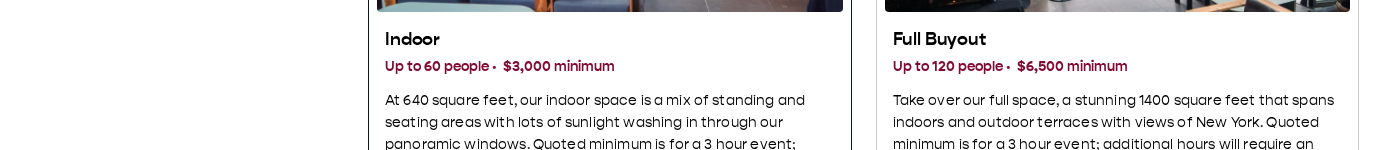 scroll, scrollTop: 1144, scrollLeft: 0, axis: vertical 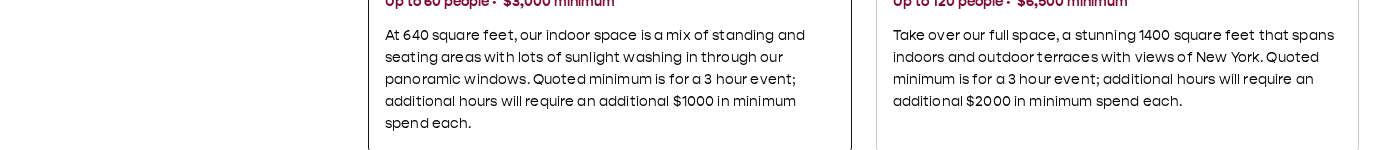 click on "At 640 square feet, our indoor space is a mix of standing and seating areas with lots of sunlight washing in through our panoramic windows.  Quoted minimum is for a 3 hour event; additional hours will require an additional $1000 in minimum spend each." at bounding box center (610, 80) 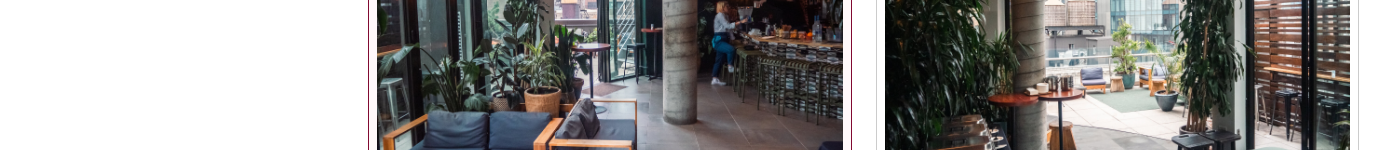 scroll, scrollTop: 911, scrollLeft: 0, axis: vertical 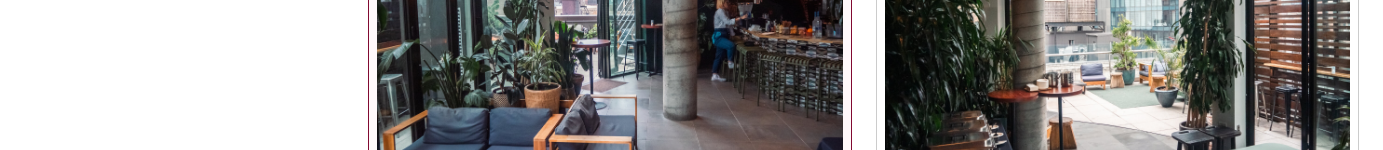 click at bounding box center (610, 25) 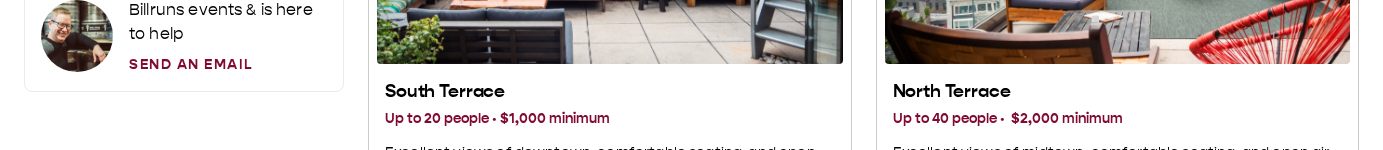 scroll, scrollTop: 498, scrollLeft: 0, axis: vertical 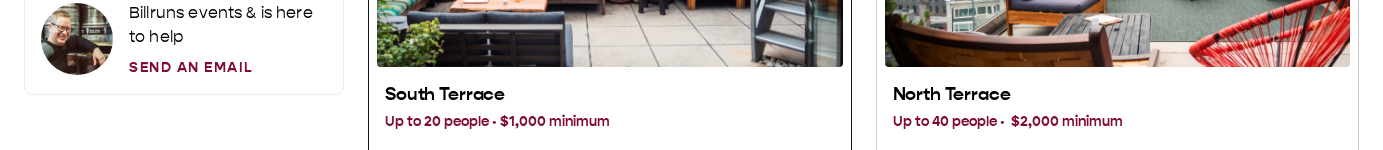click on "South Terrace Up to 20 people · $1,000 minimum Excellent views of downtown, comfortable seating, and open air await if you take over our south terrace for your event. Quoted minimum is for a 2 hour event; additional hours will require an additional $250 in minimum spend each." at bounding box center [610, -1] 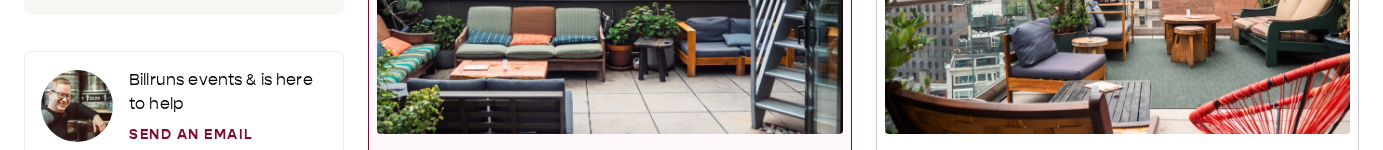 scroll, scrollTop: 476, scrollLeft: 0, axis: vertical 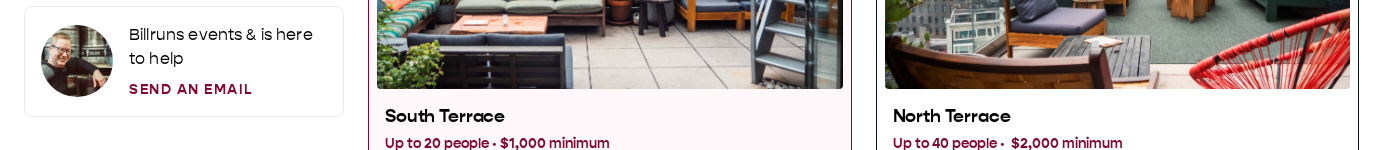click on "North Terrace" at bounding box center (1118, 117) 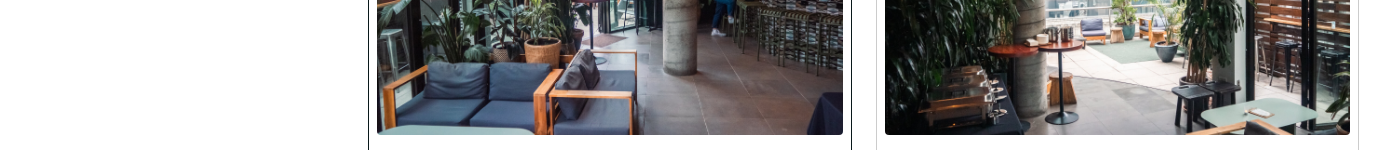 scroll, scrollTop: 1008, scrollLeft: 0, axis: vertical 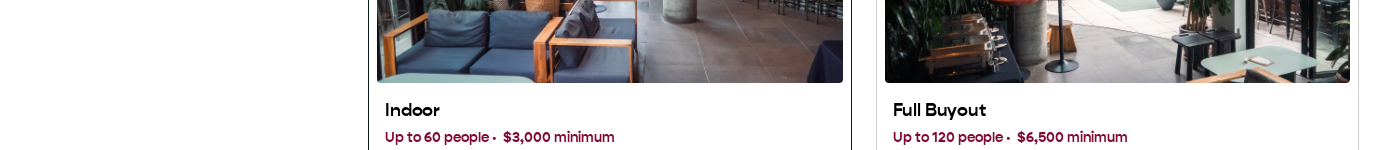 click on "Indoor Up to 60 people · $3,000 minimum At 640 square feet, our indoor space is a mix of standing and seating areas with lots of sunlight washing in through our panoramic windows. Quoted minimum is for a 3 hour event; additional hours will require an additional $1000 in minimum spend each." at bounding box center (610, 185) 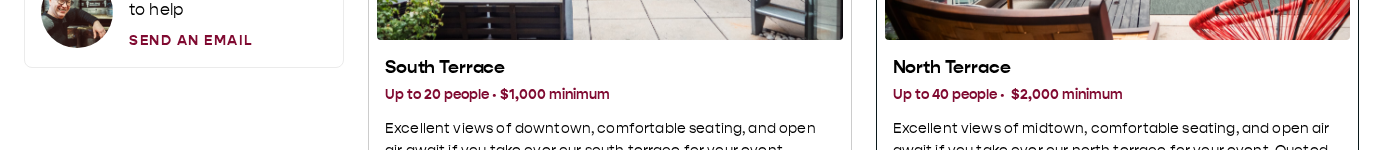 scroll, scrollTop: 519, scrollLeft: 0, axis: vertical 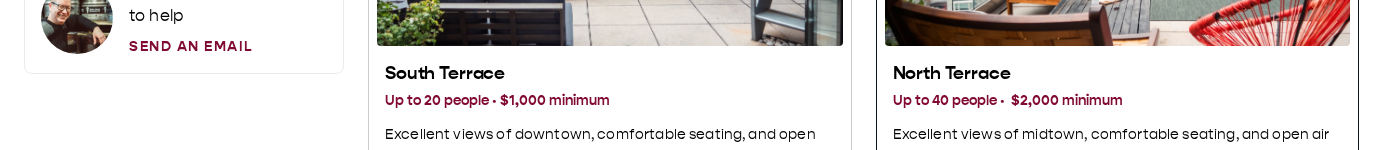click on "North Terrace" at bounding box center [1118, 74] 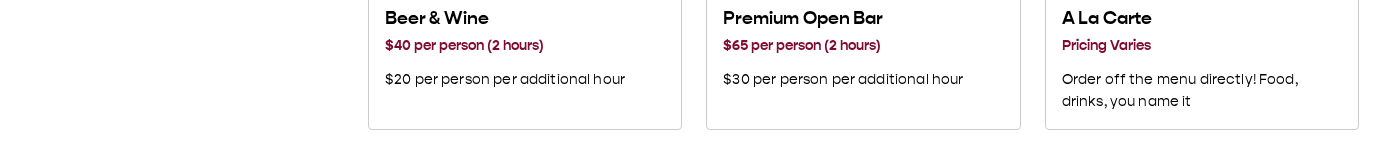 scroll, scrollTop: 1394, scrollLeft: 0, axis: vertical 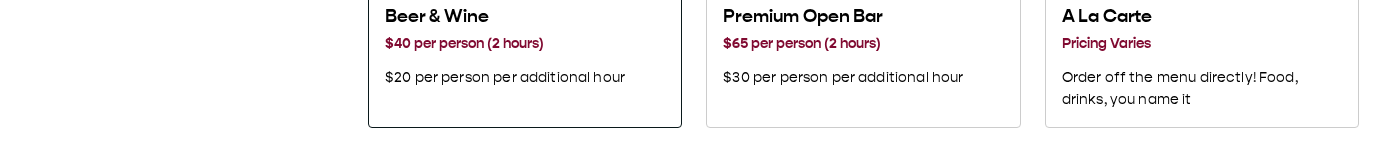 click on "$20 per person per additional hour" at bounding box center (505, 78) 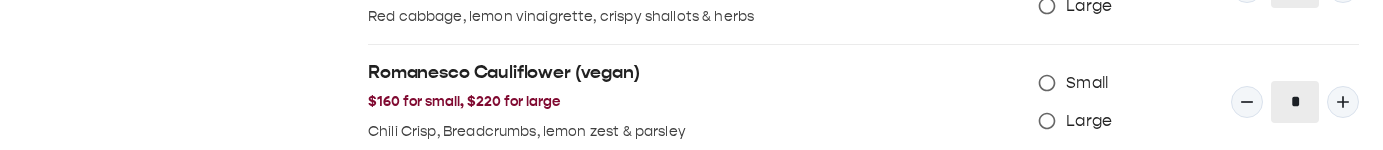 scroll, scrollTop: 1910, scrollLeft: 0, axis: vertical 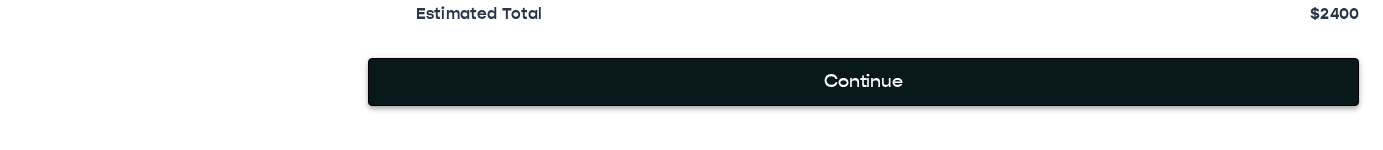 click on "Continue" at bounding box center [863, 82] 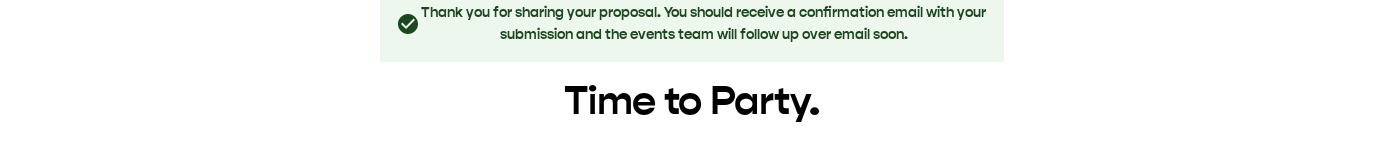 scroll, scrollTop: 37, scrollLeft: 0, axis: vertical 